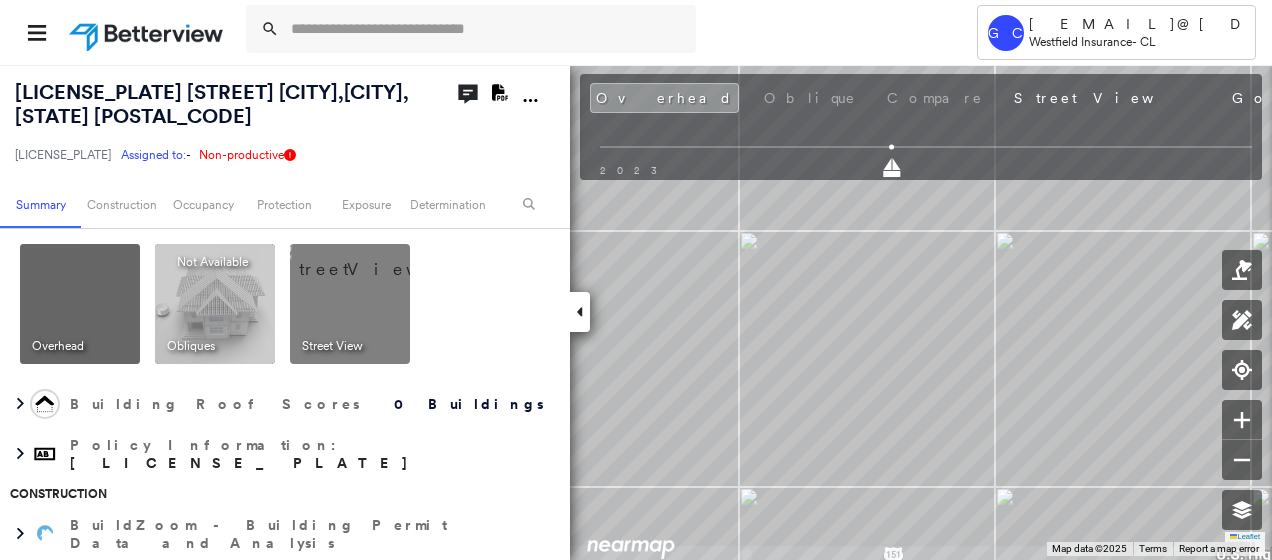 scroll, scrollTop: 0, scrollLeft: 0, axis: both 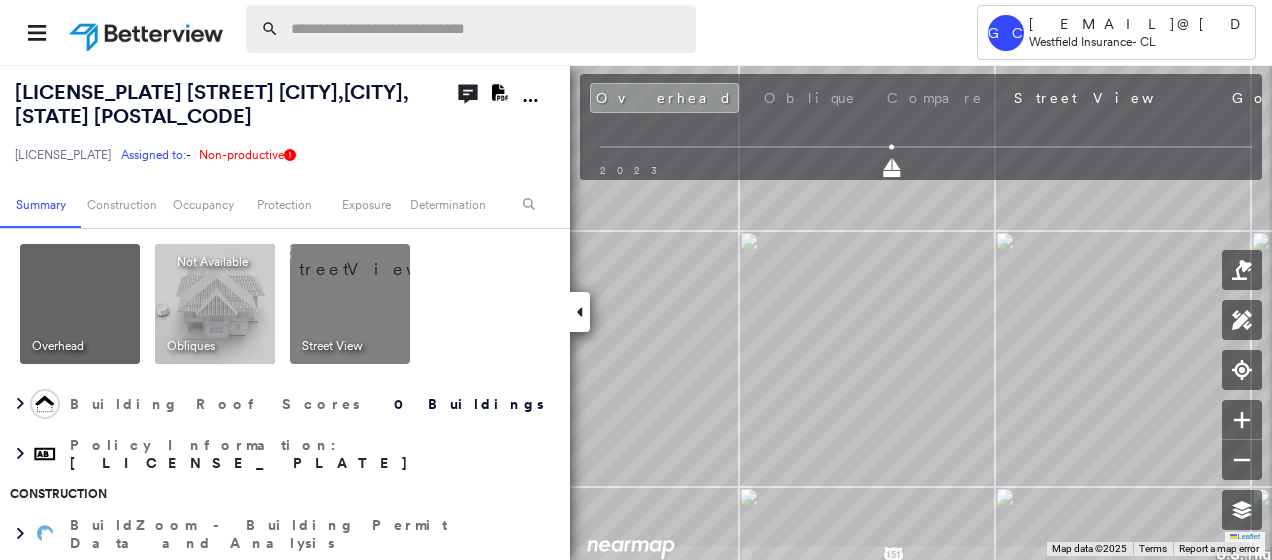 click at bounding box center (487, 29) 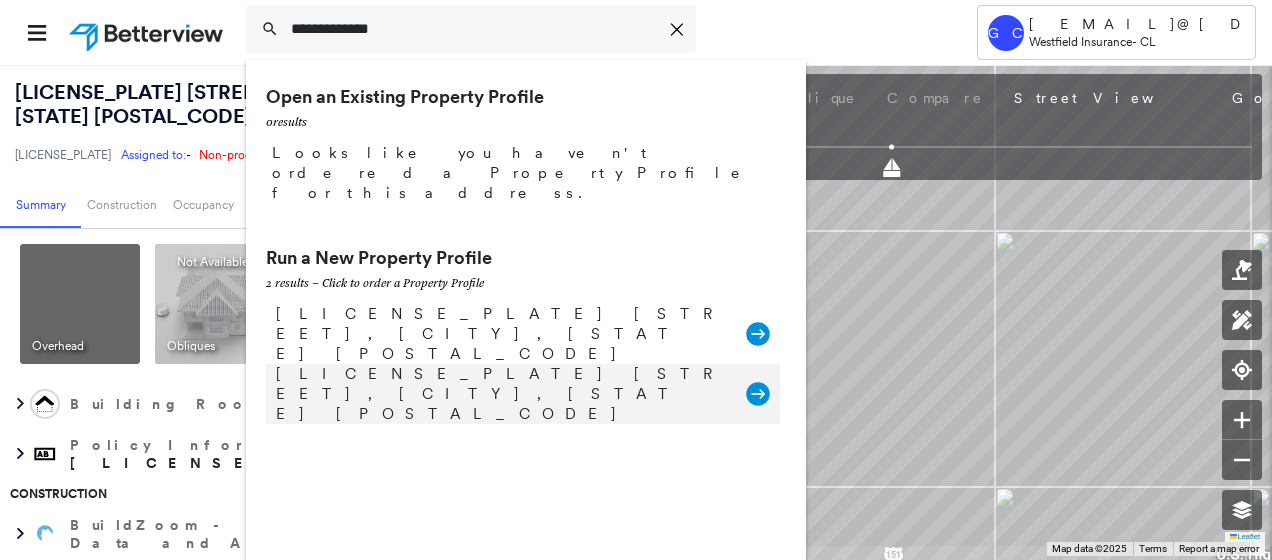 type on "**********" 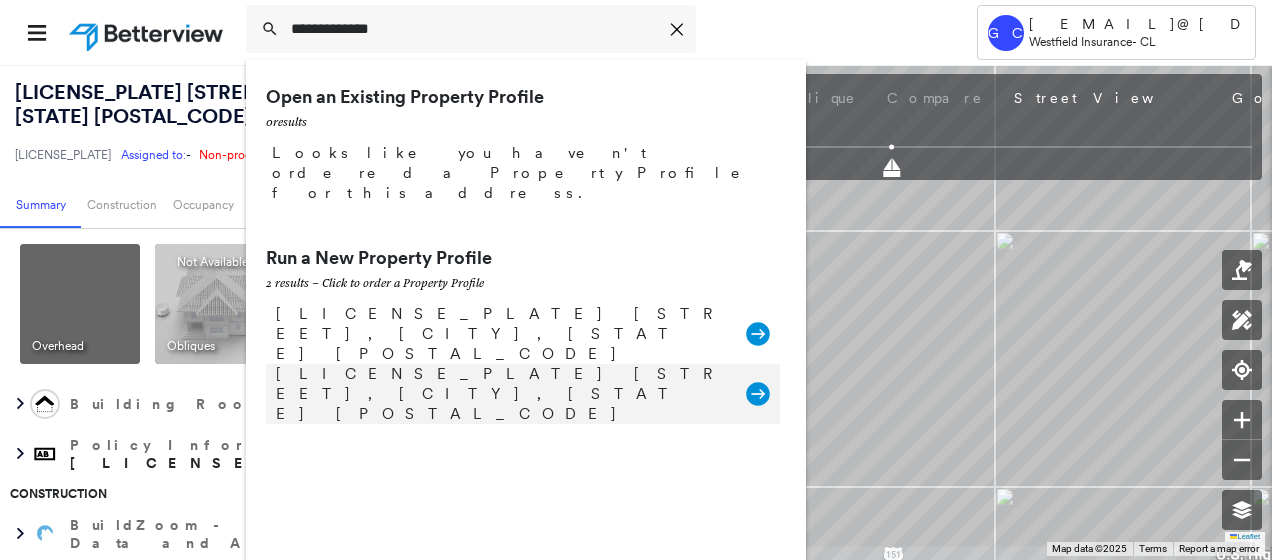 click 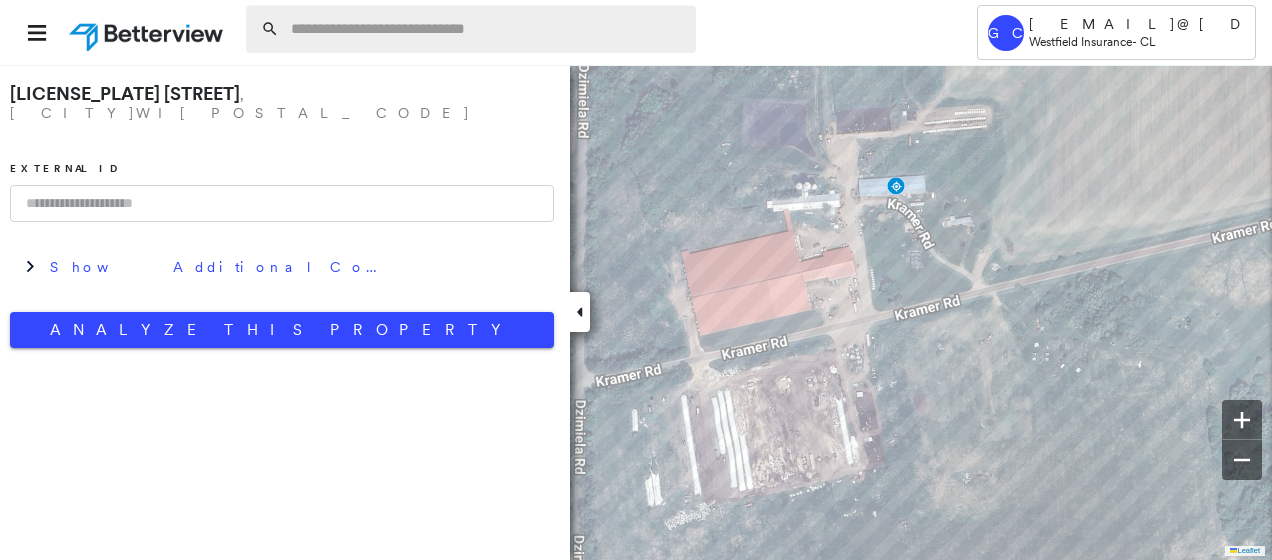 click at bounding box center (487, 29) 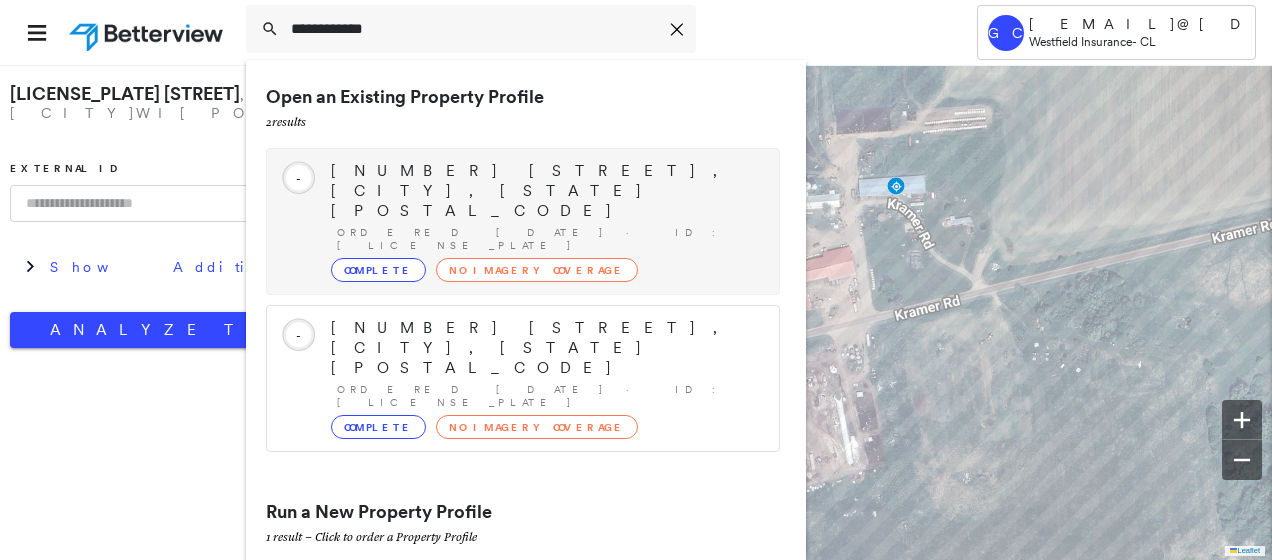 type on "**********" 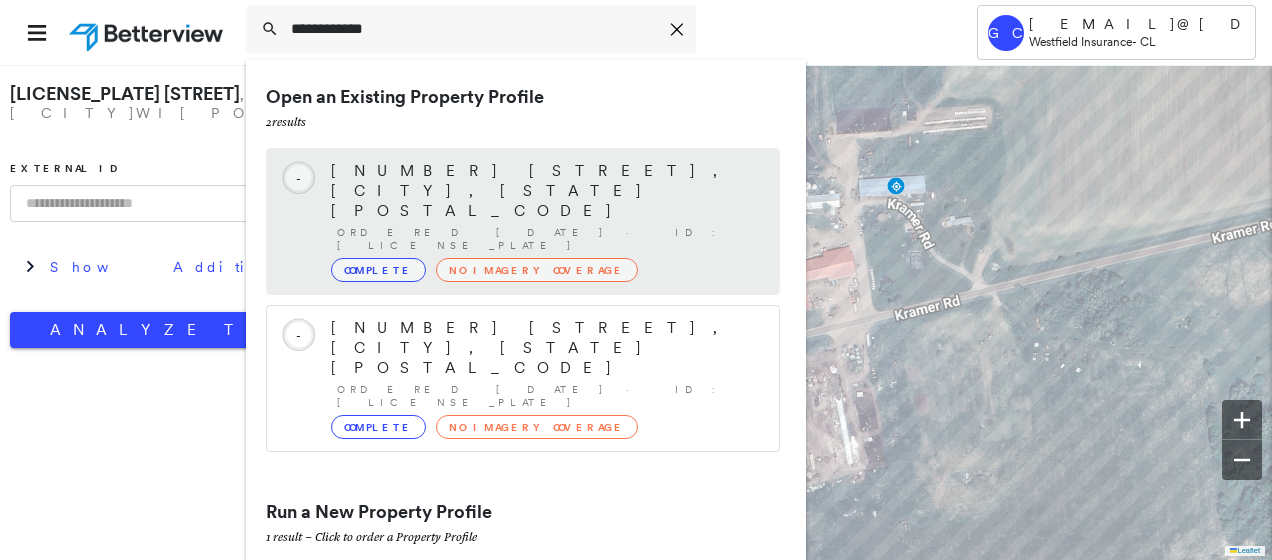 click on "Complete" at bounding box center (378, 270) 